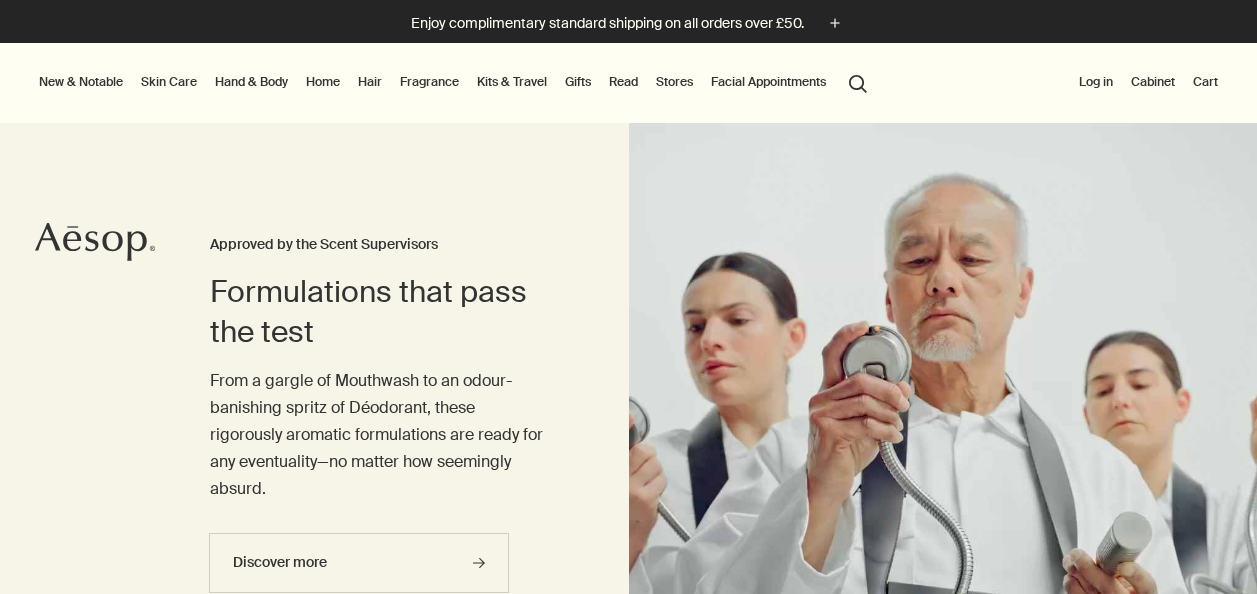 scroll, scrollTop: 0, scrollLeft: 0, axis: both 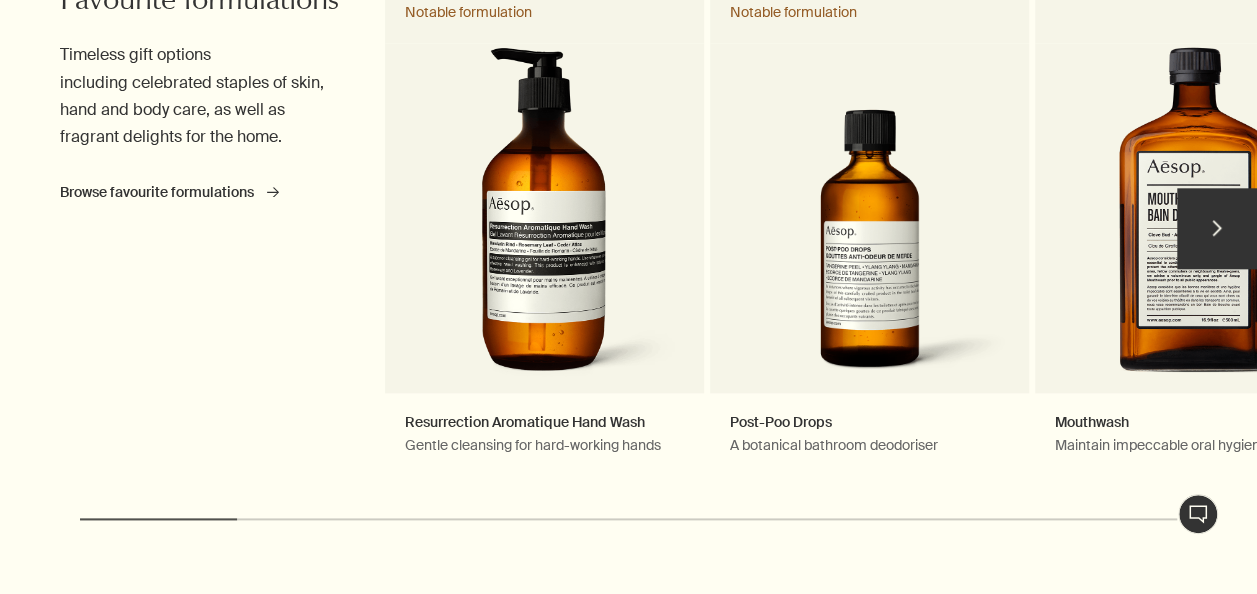 click on "chevron" at bounding box center (1217, 228) 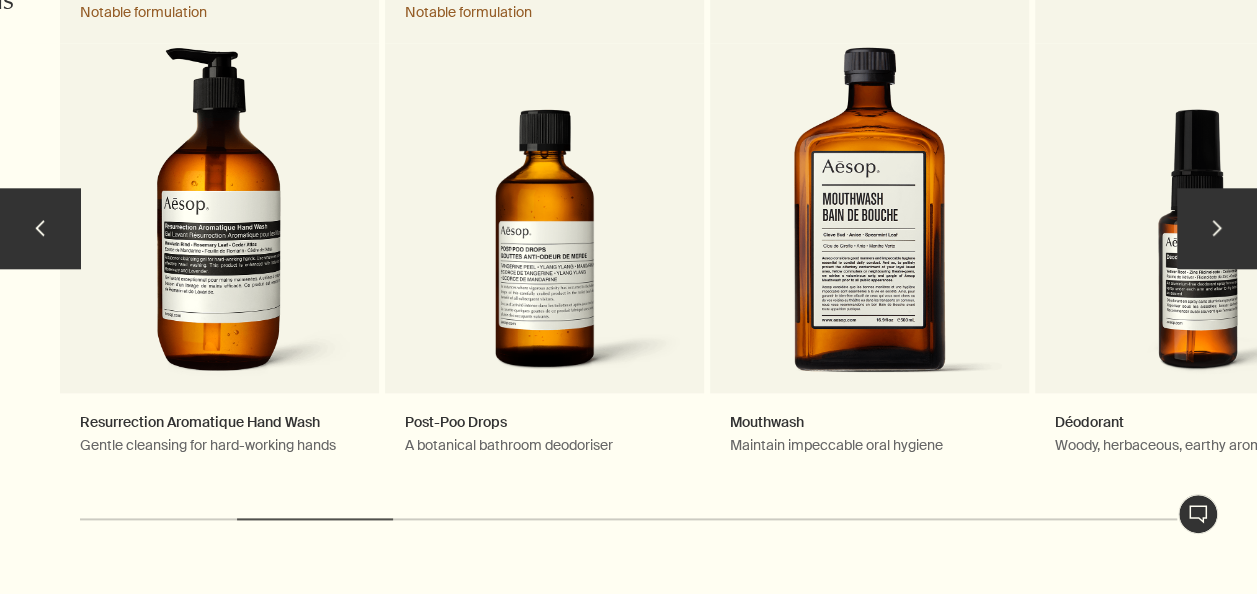 click on "chevron" at bounding box center [1217, 228] 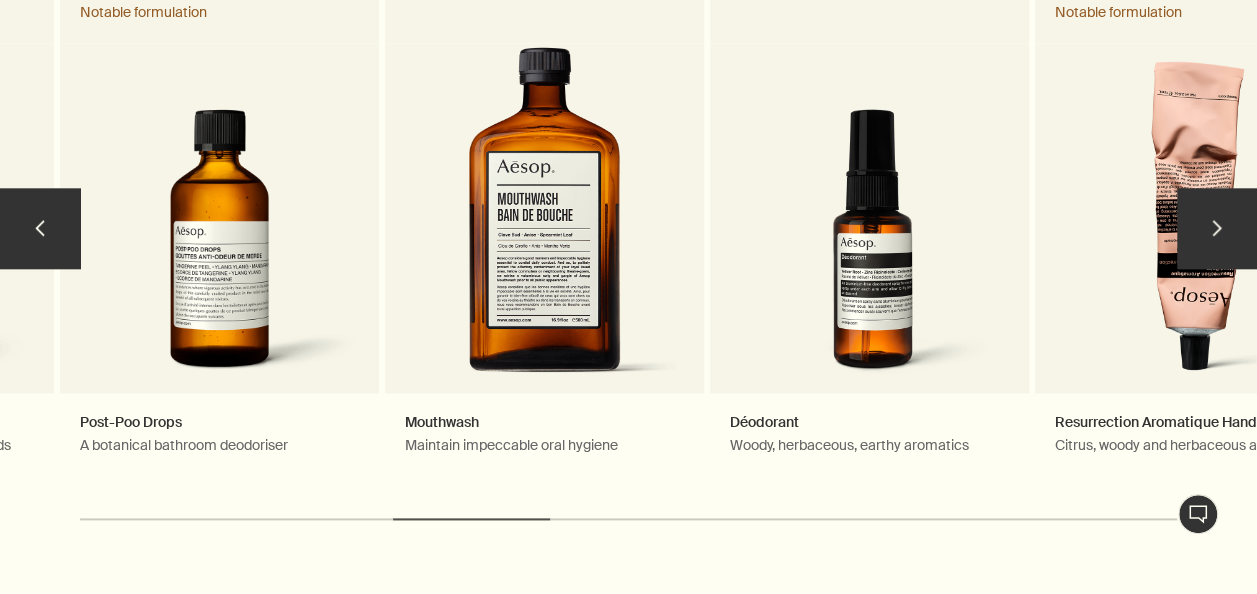 click on "chevron" at bounding box center [1217, 228] 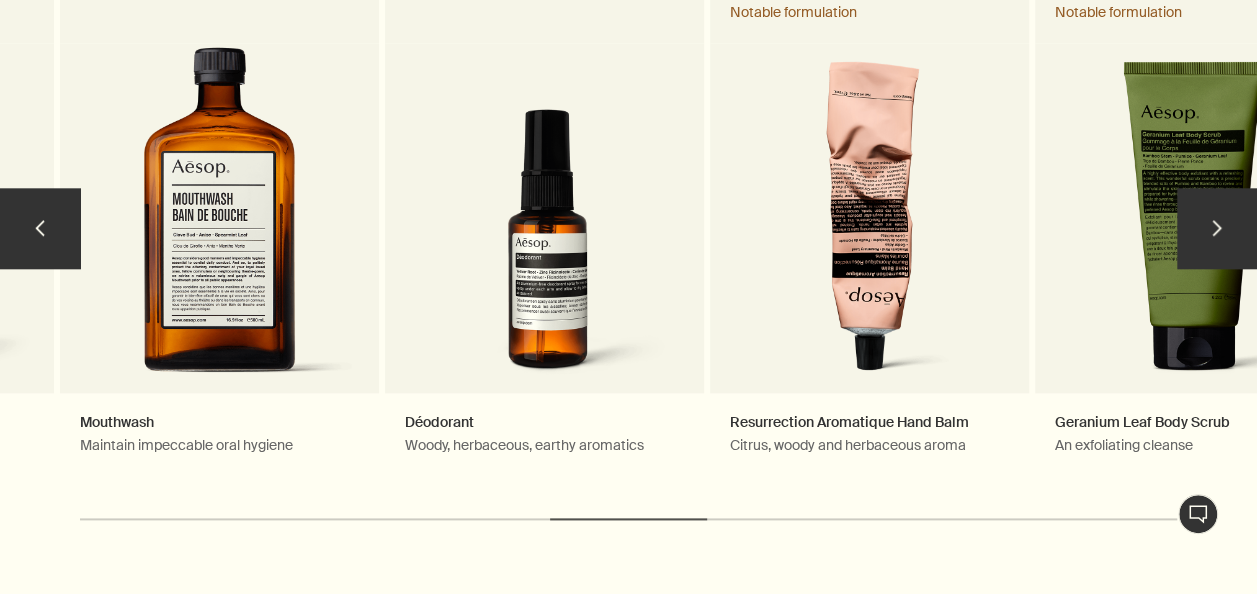 click on "chevron" at bounding box center (1217, 228) 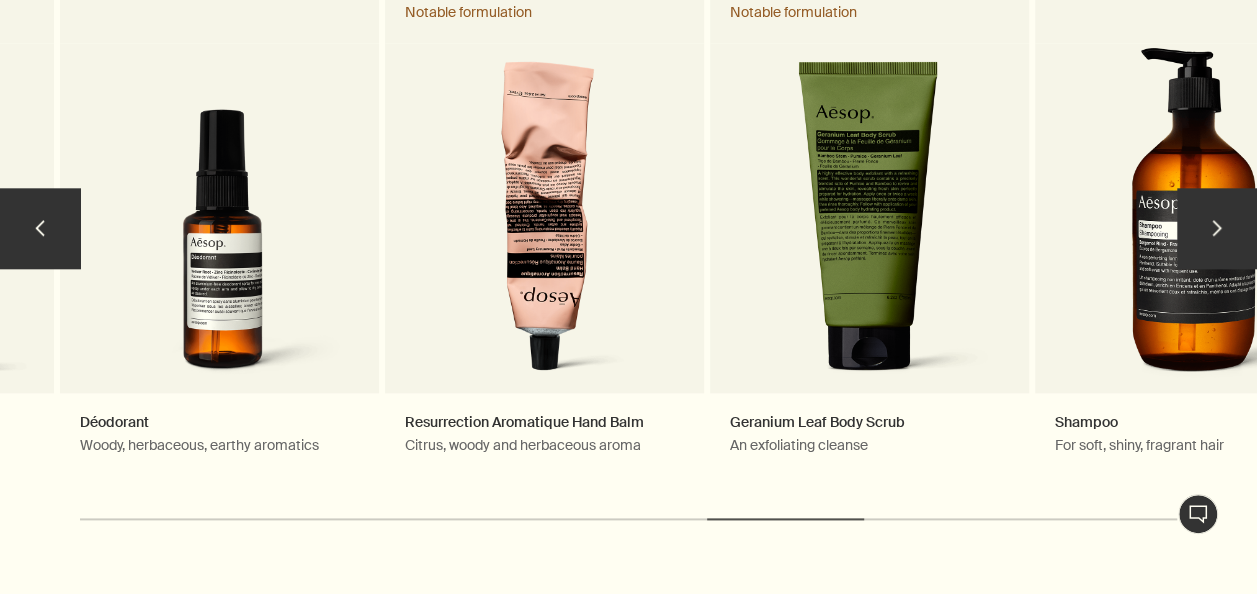 click on "chevron" at bounding box center [1217, 228] 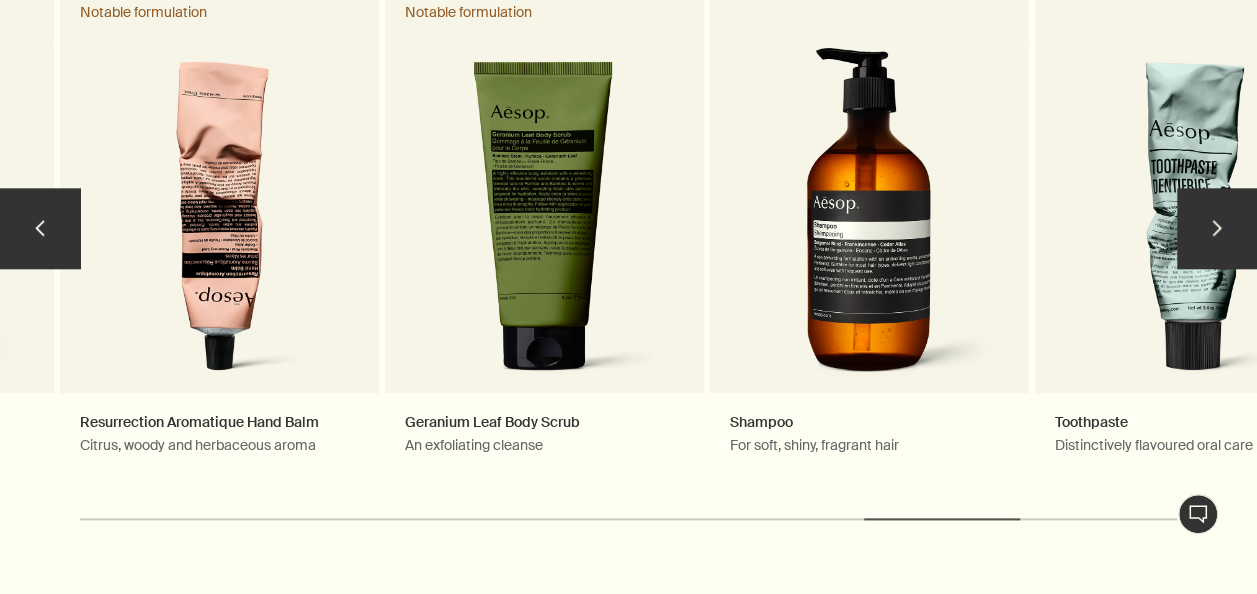 click on "chevron" at bounding box center [1217, 228] 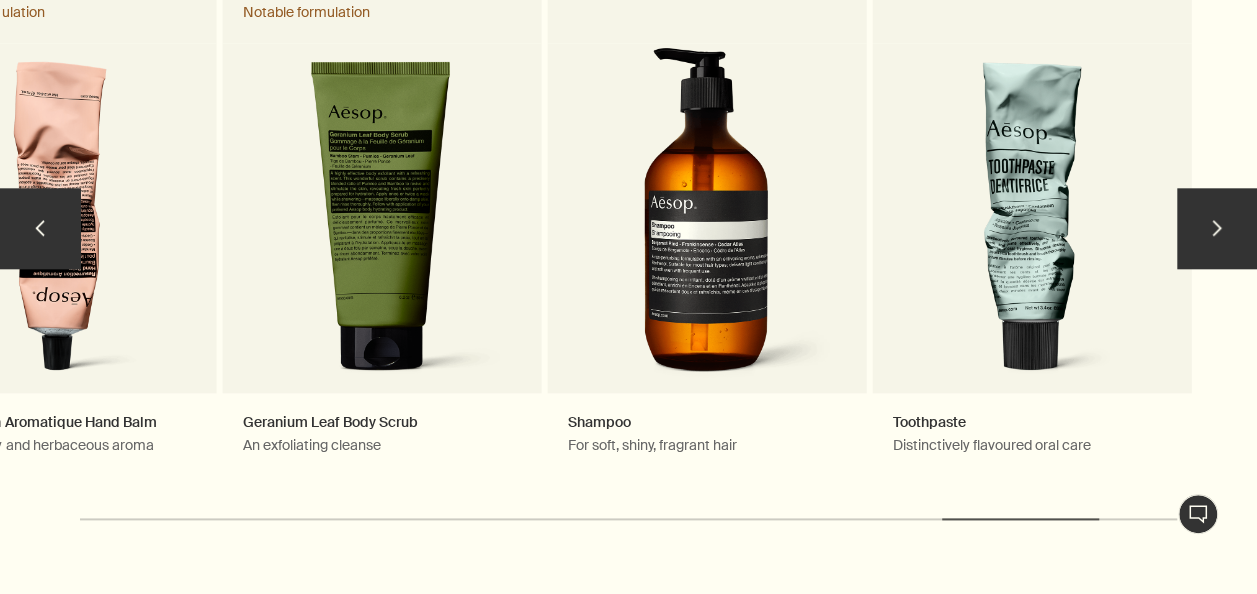 click on "chevron" at bounding box center (1217, 228) 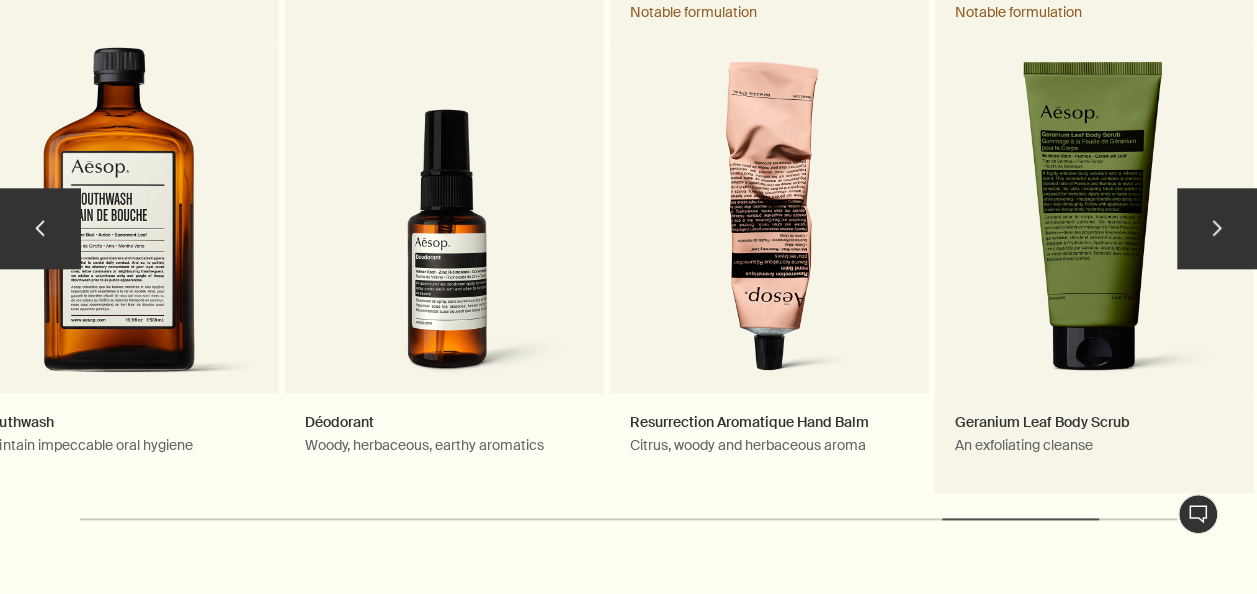 drag, startPoint x: 426, startPoint y: 249, endPoint x: 1206, endPoint y: 274, distance: 780.4005 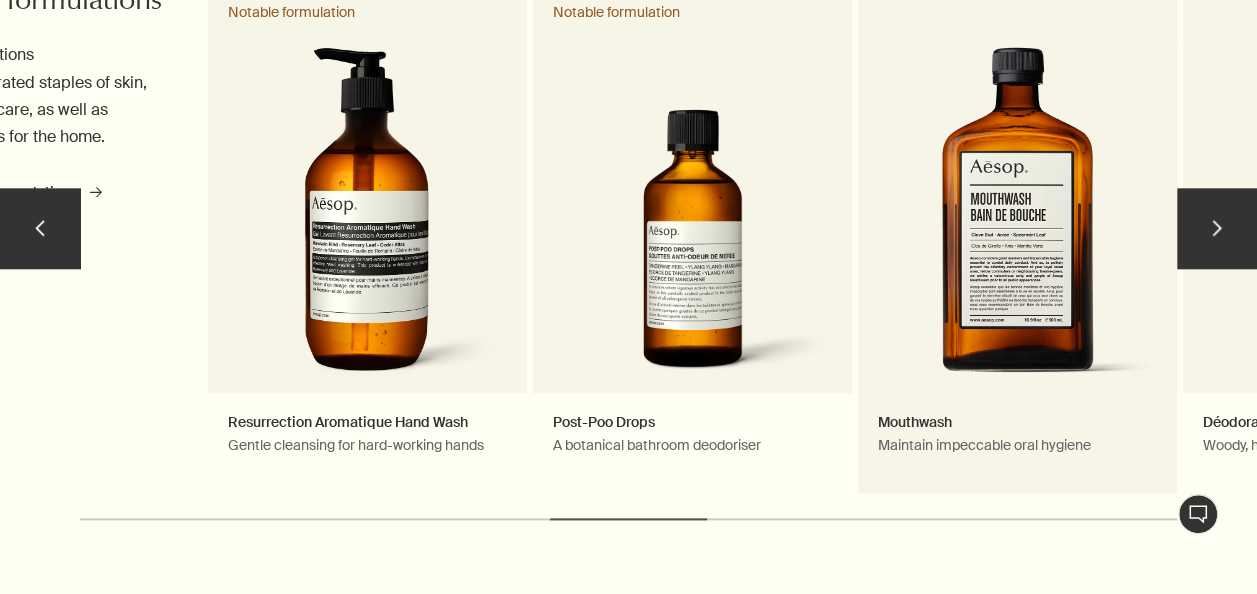 drag, startPoint x: 220, startPoint y: 290, endPoint x: 1127, endPoint y: 280, distance: 907.0551 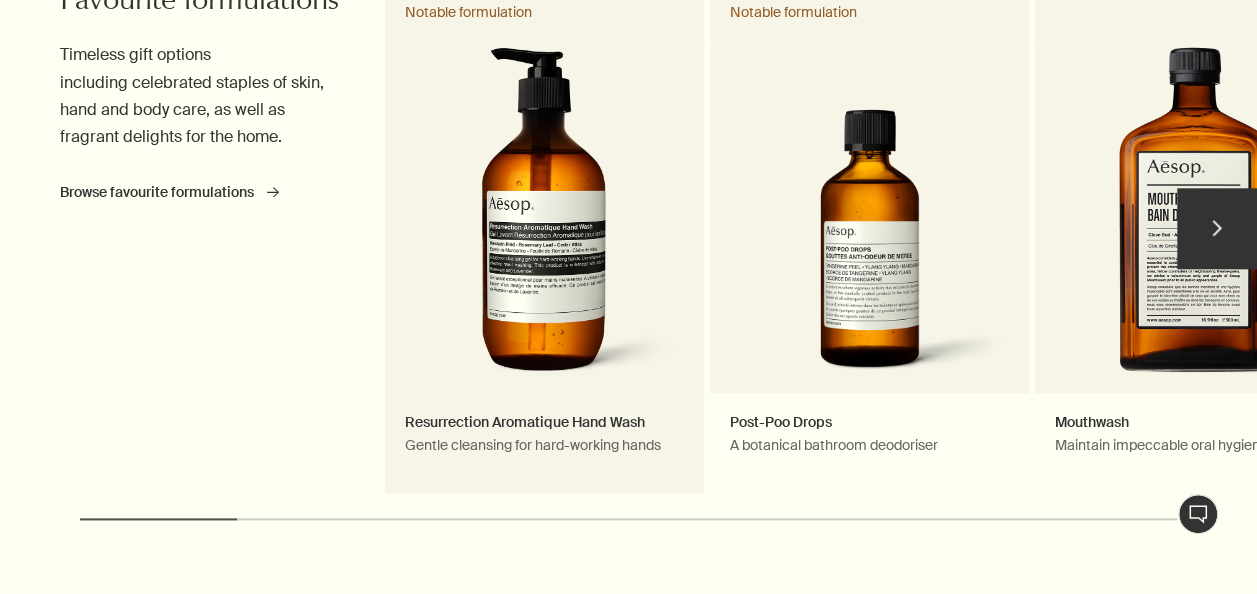 click on "Resurrection Aromatique Hand Wash Gentle cleansing for hard-working hands Notable formulation" at bounding box center (544, 238) 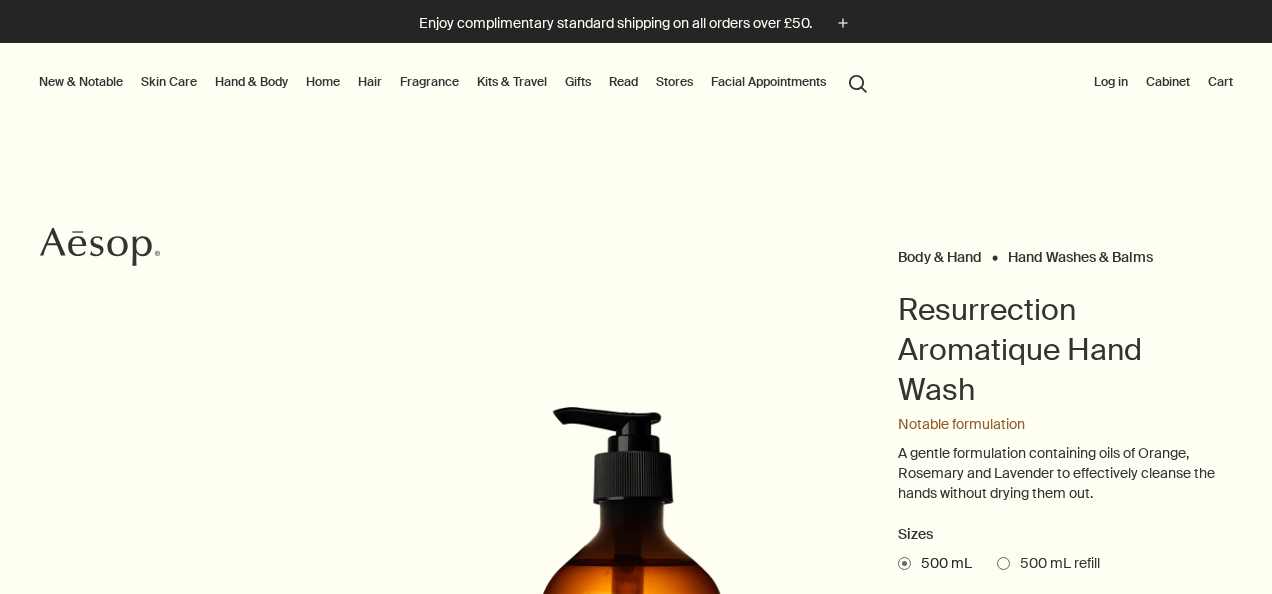 scroll, scrollTop: 0, scrollLeft: 0, axis: both 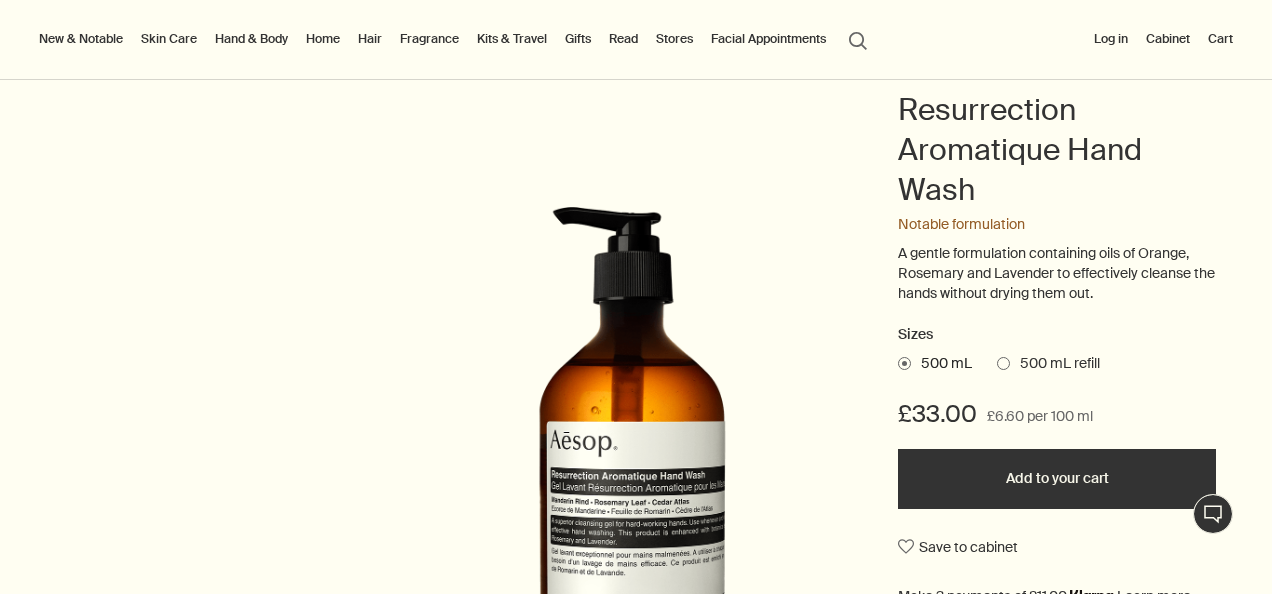 click at bounding box center (1003, 363) 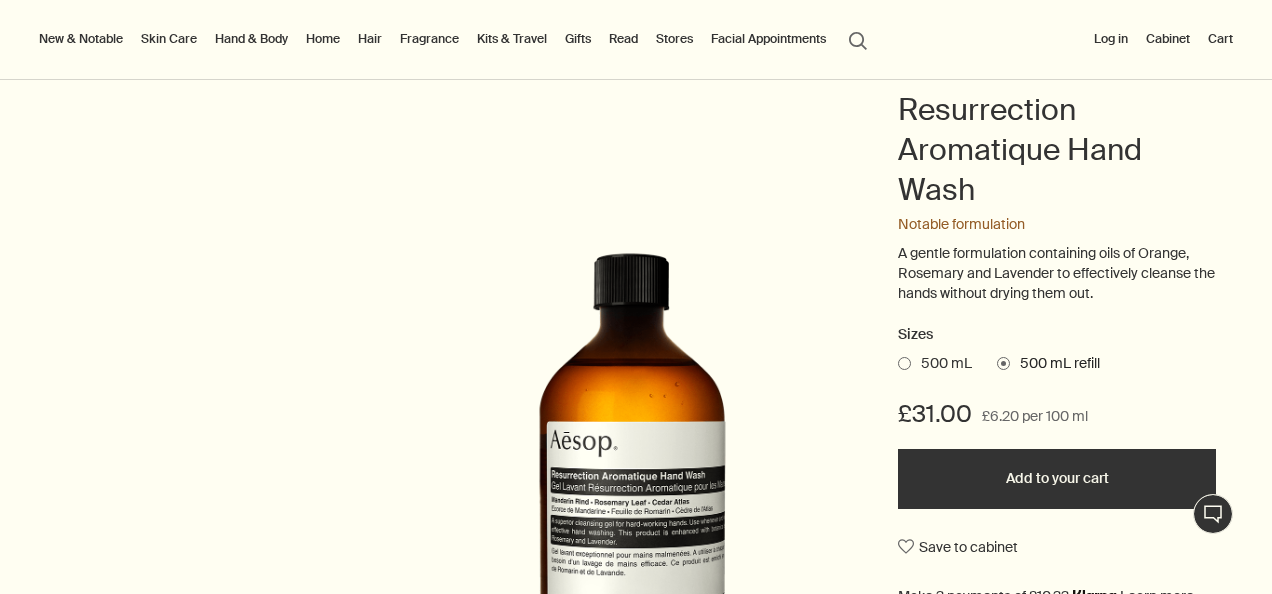 click at bounding box center (904, 363) 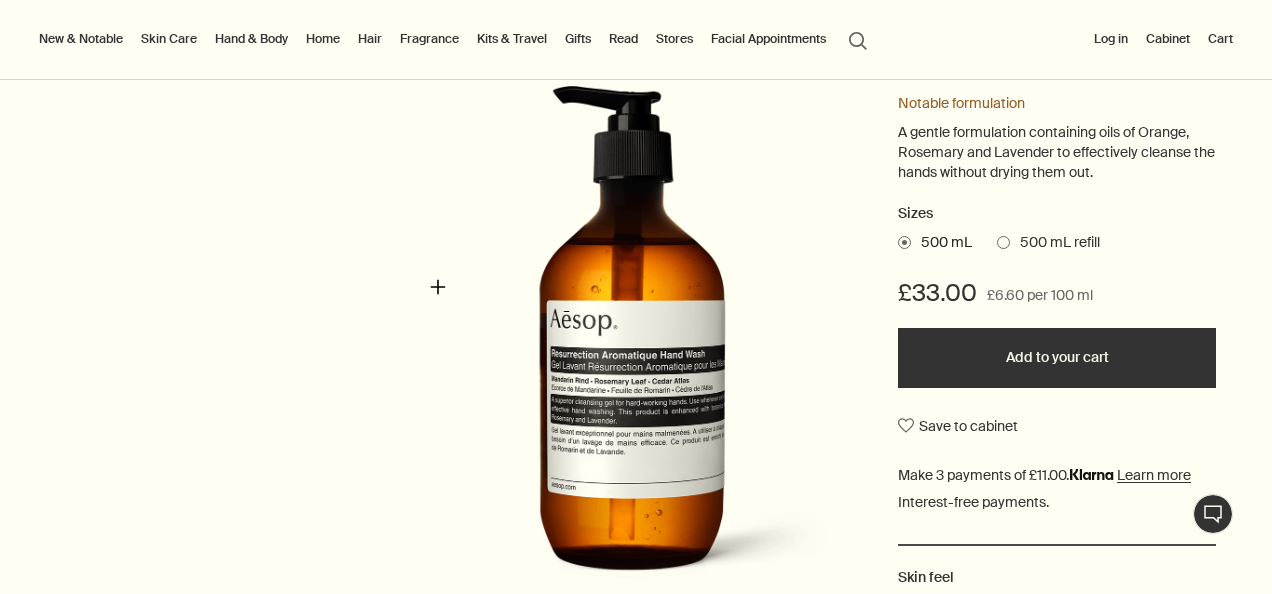 scroll, scrollTop: 400, scrollLeft: 0, axis: vertical 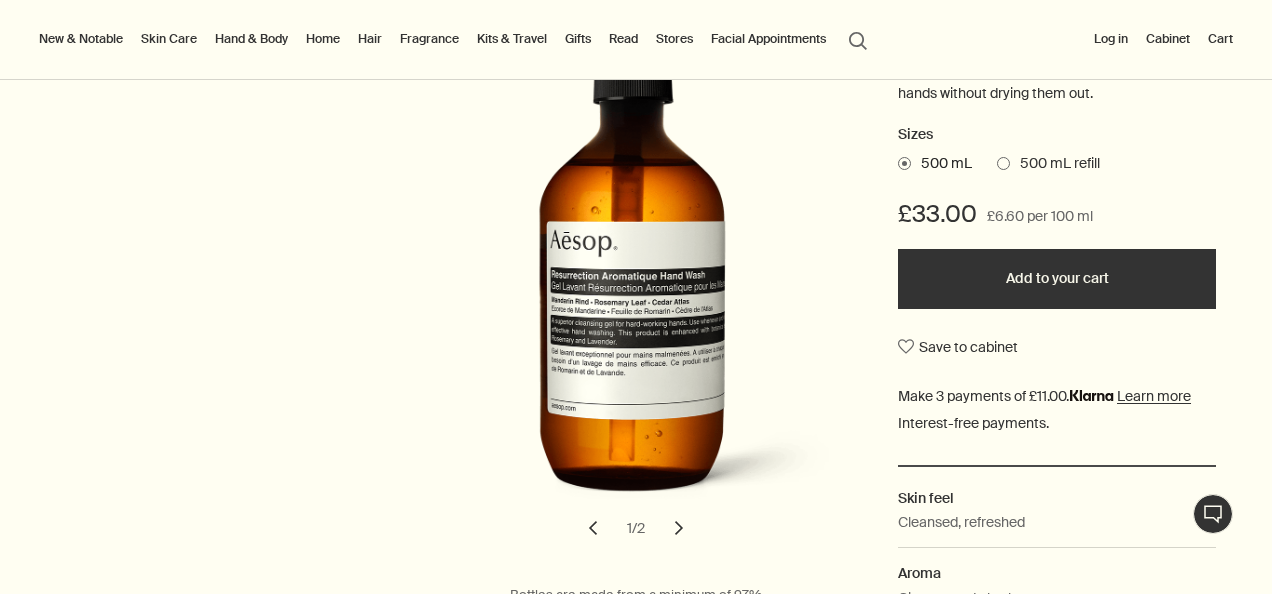 click on "chevron" at bounding box center [679, 528] 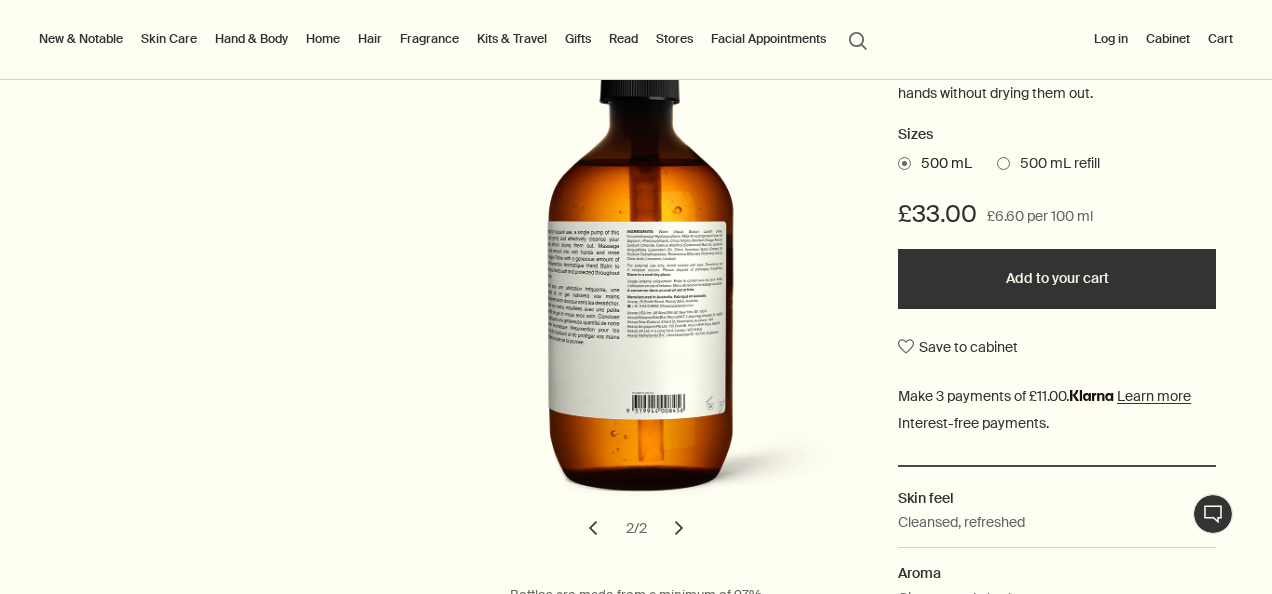 click on "chevron" at bounding box center (593, 528) 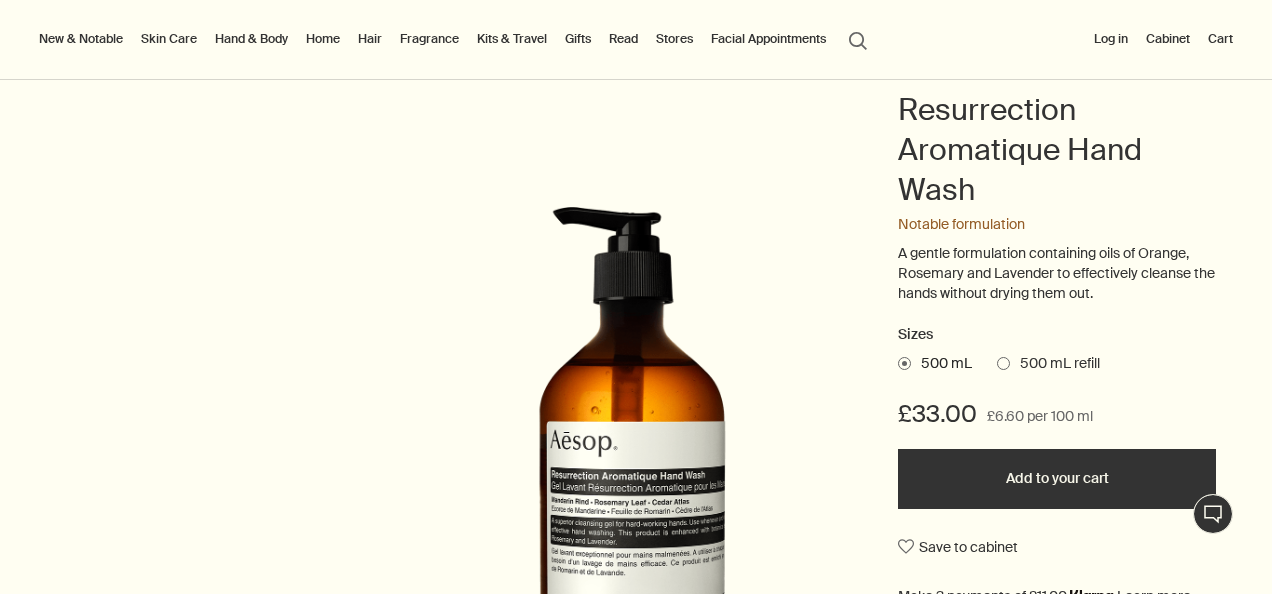 scroll, scrollTop: 300, scrollLeft: 0, axis: vertical 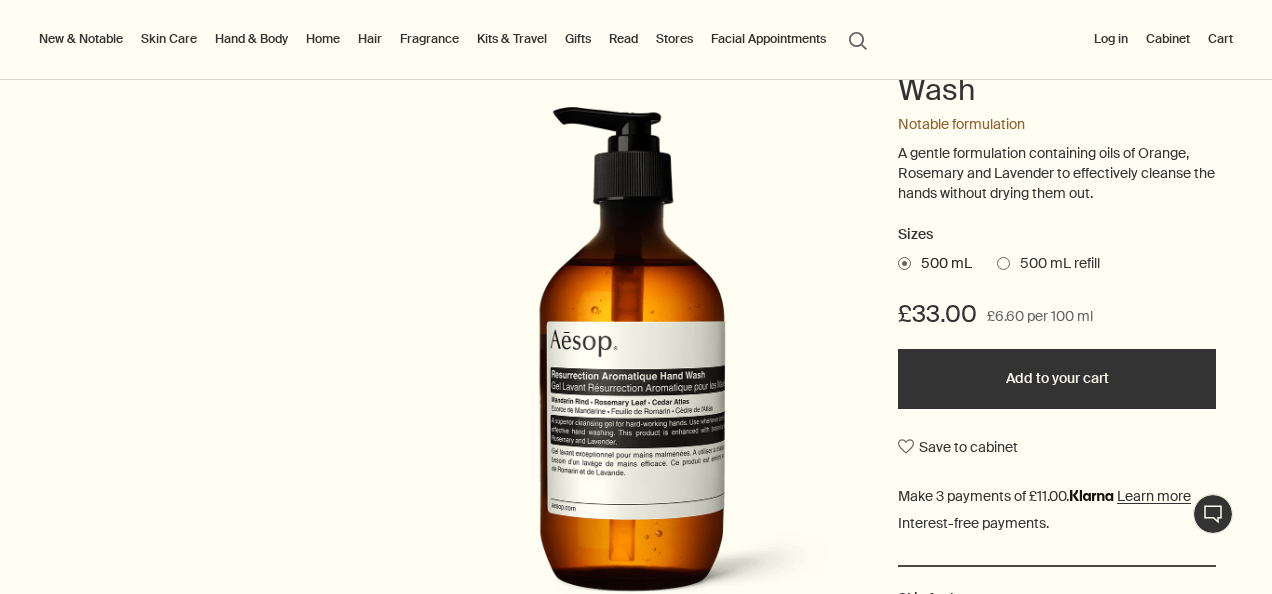 click on "Home" at bounding box center [323, 39] 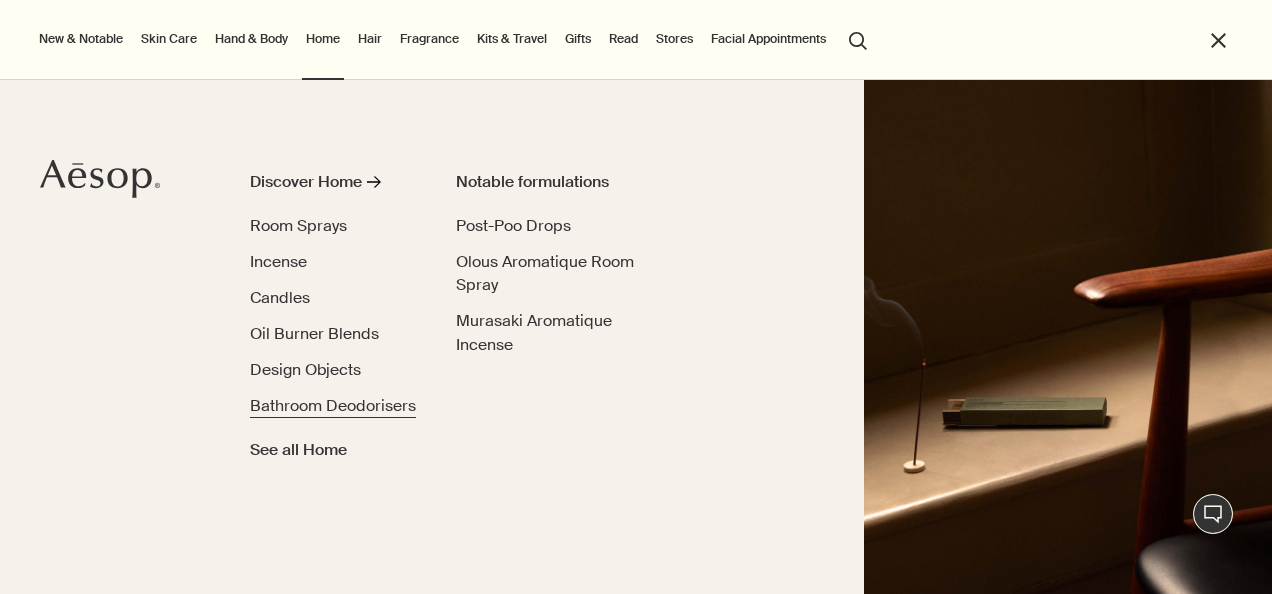 click on "Bathroom Deodorisers" at bounding box center (333, 405) 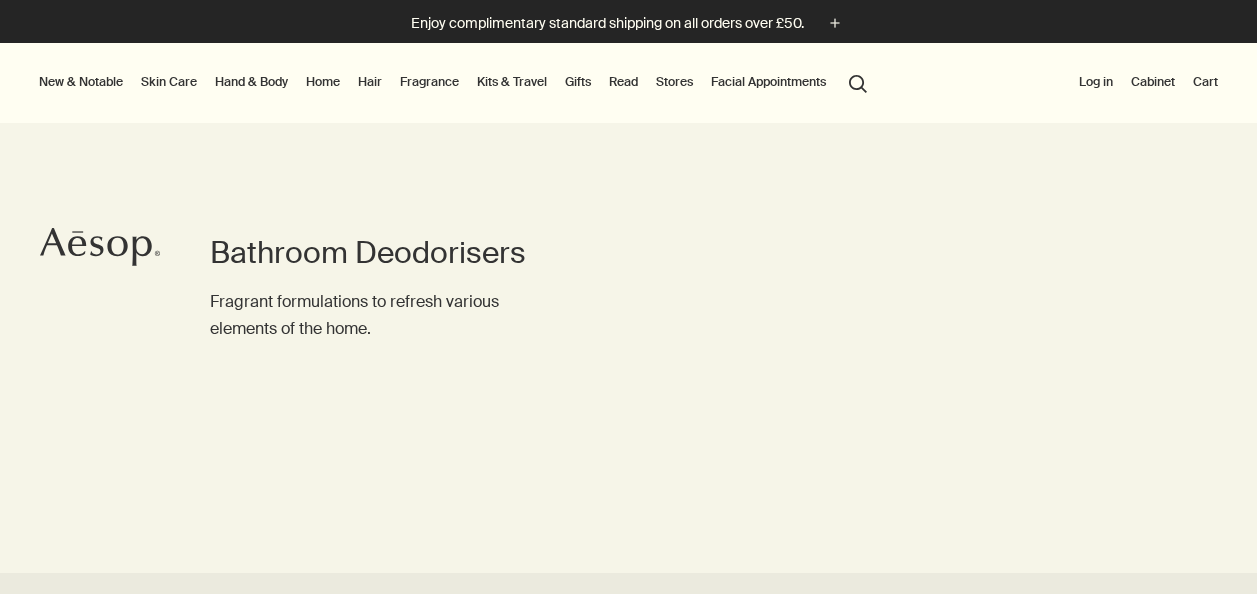 scroll, scrollTop: 0, scrollLeft: 0, axis: both 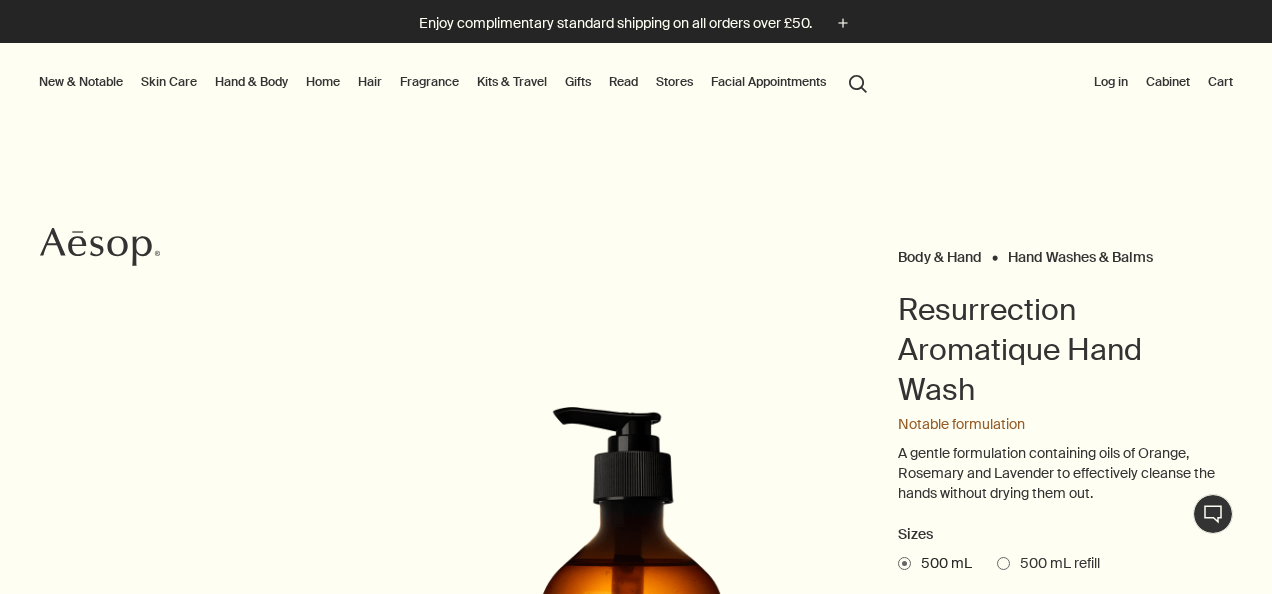 click on "Home" at bounding box center (323, 82) 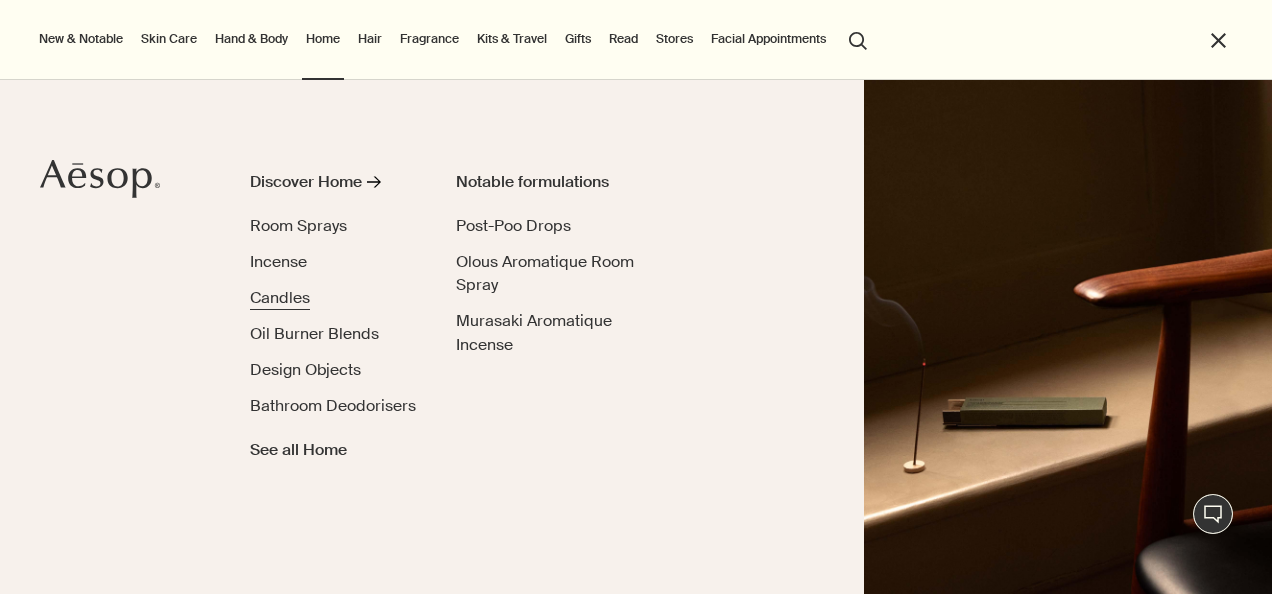 click on "Candles" at bounding box center [280, 297] 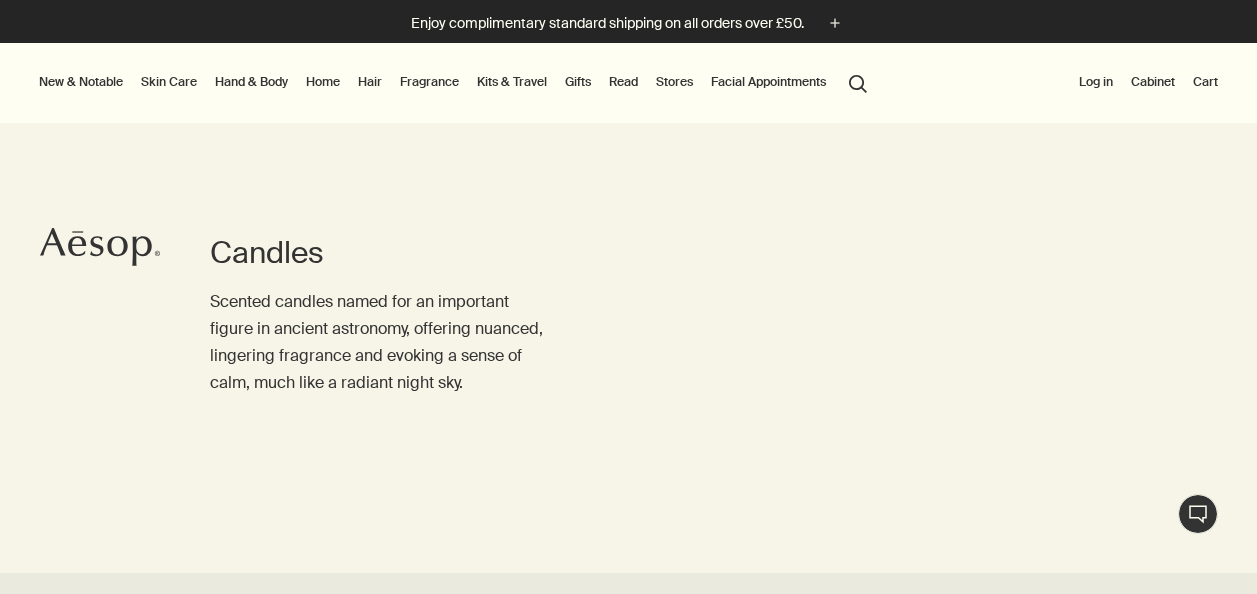 scroll, scrollTop: 0, scrollLeft: 0, axis: both 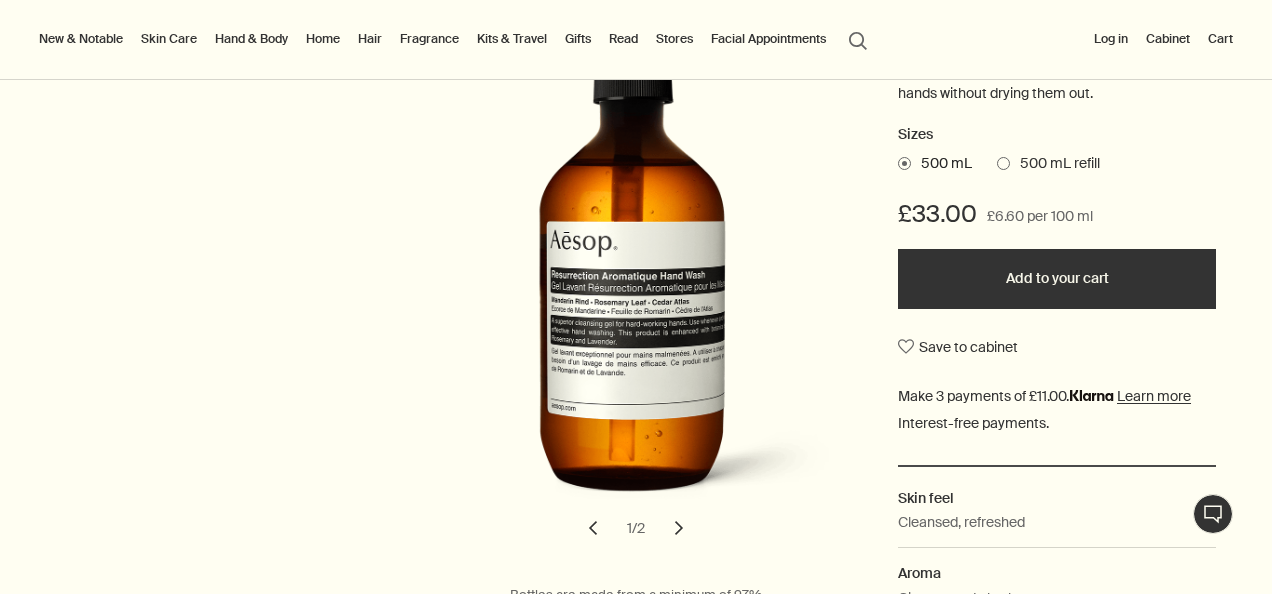 click on "chevron" at bounding box center [679, 528] 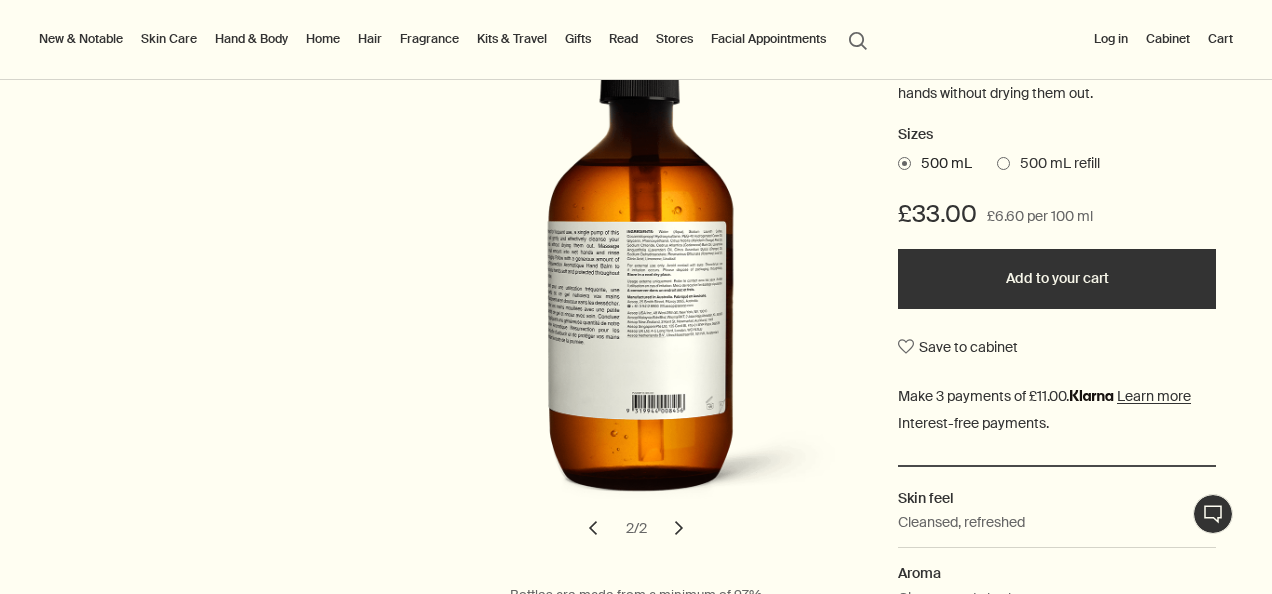 click on "chevron" at bounding box center [593, 528] 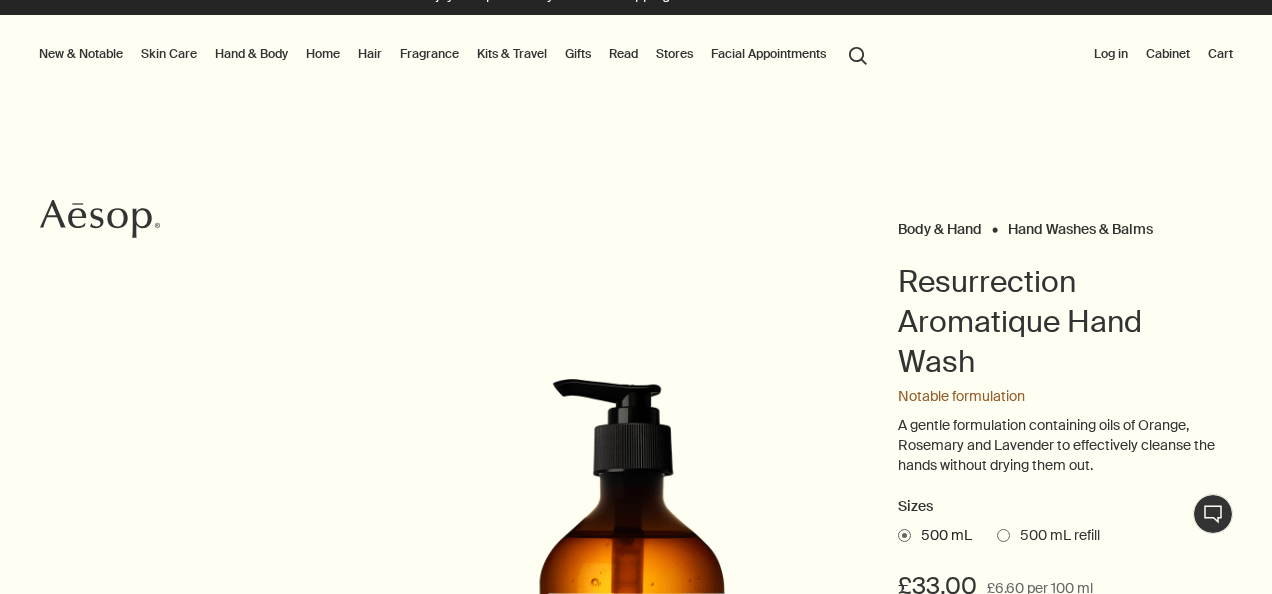 scroll, scrollTop: 0, scrollLeft: 0, axis: both 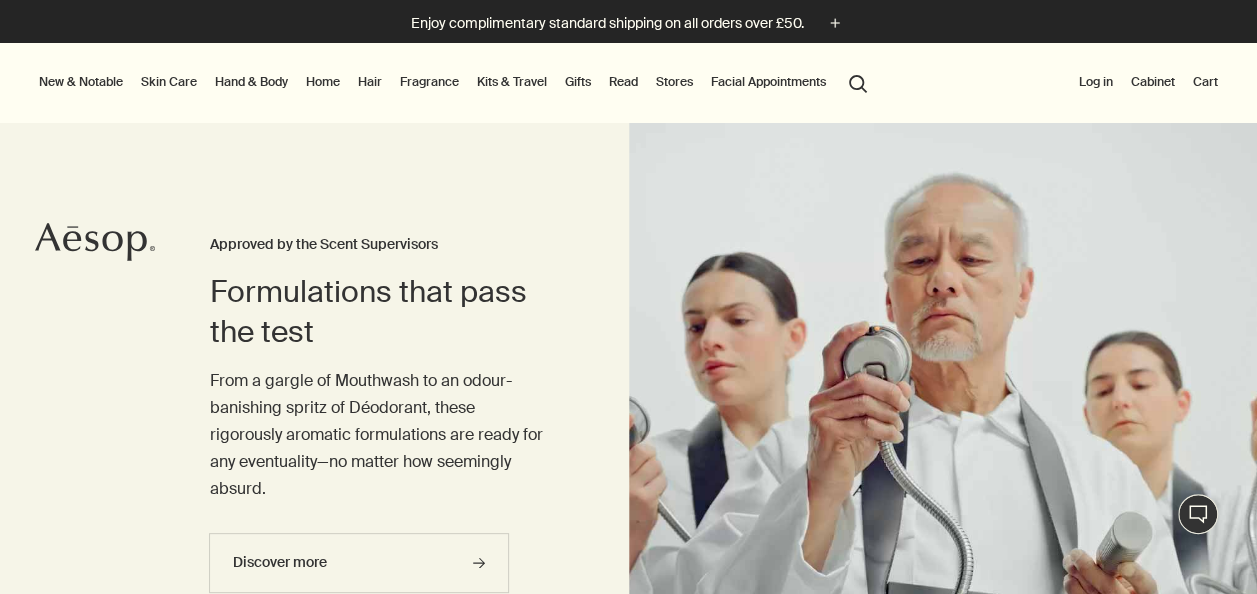 click on "Kits & Travel" at bounding box center (512, 82) 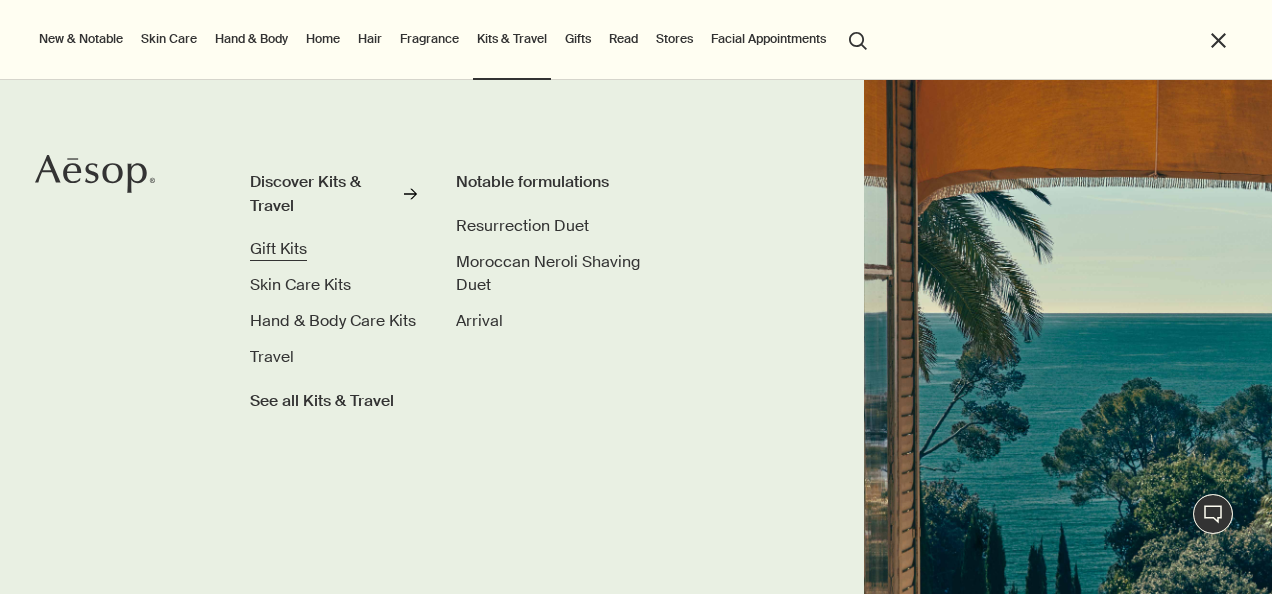 click on "Gift Kits" at bounding box center (278, 248) 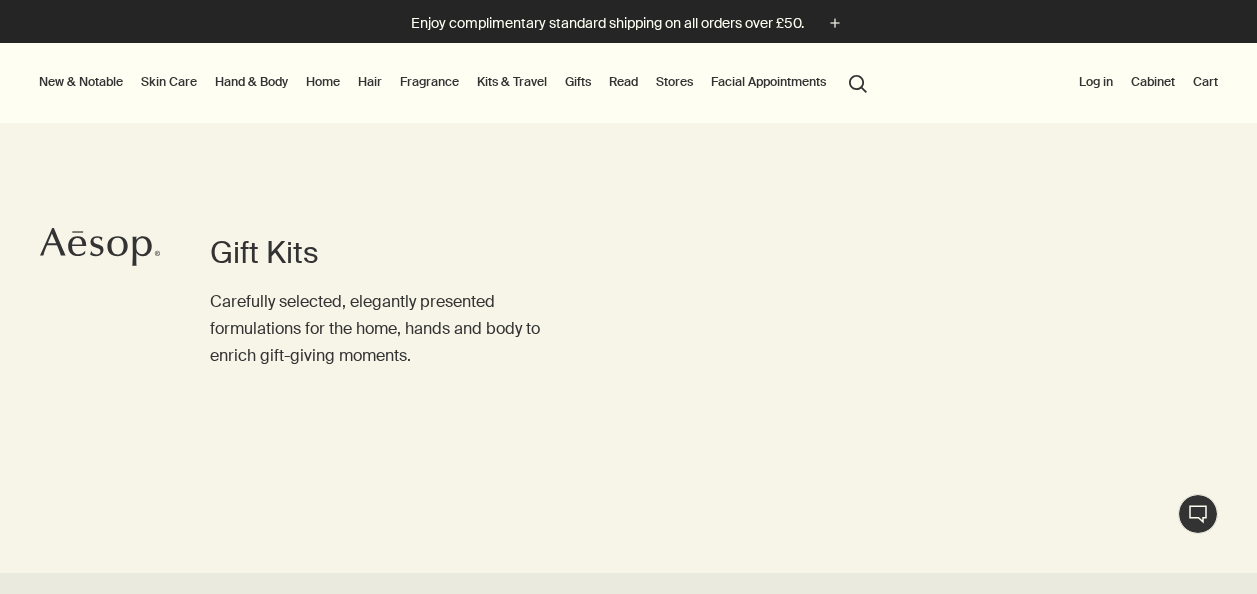 scroll, scrollTop: 0, scrollLeft: 0, axis: both 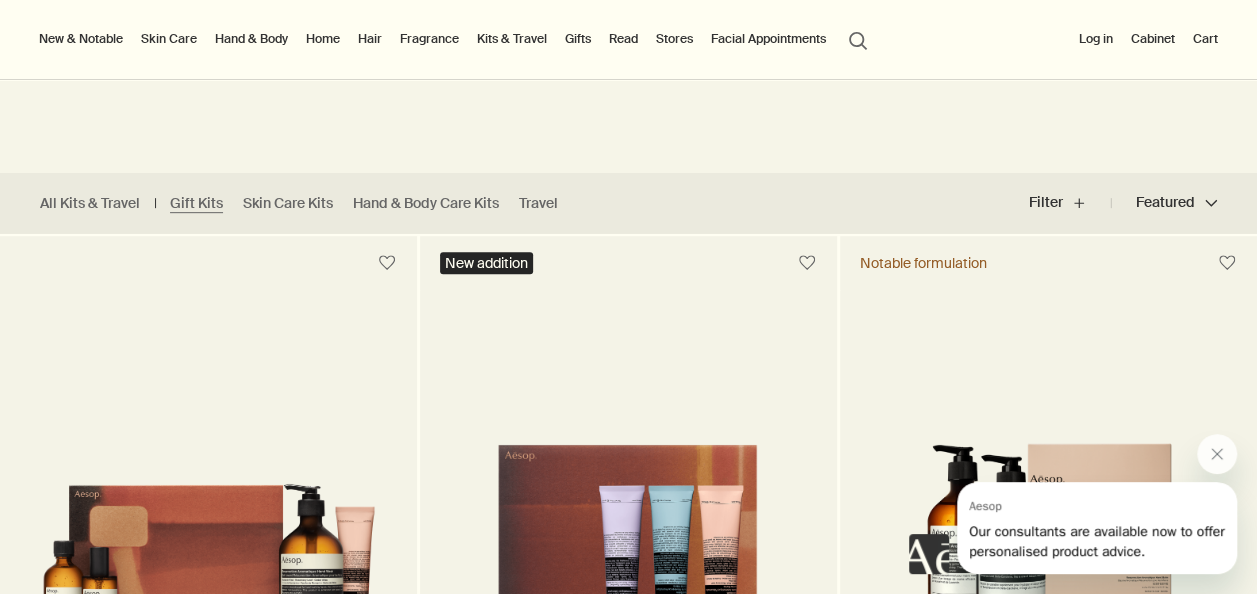 click on "Gifts" at bounding box center [578, 39] 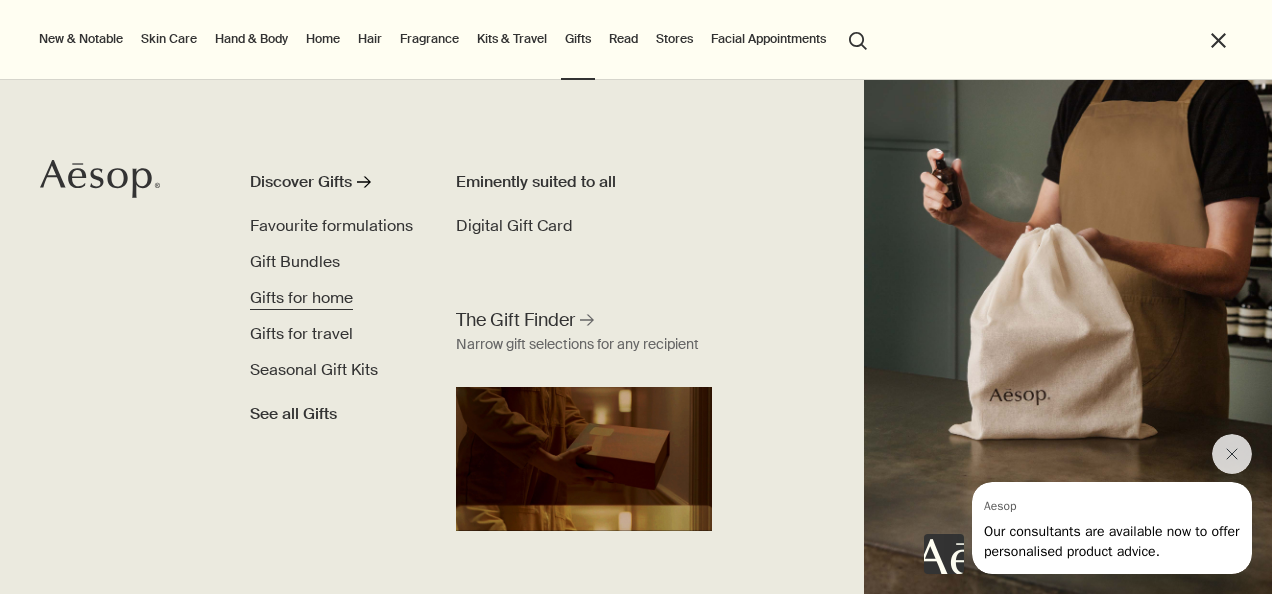 click on "Gifts for home" at bounding box center (301, 297) 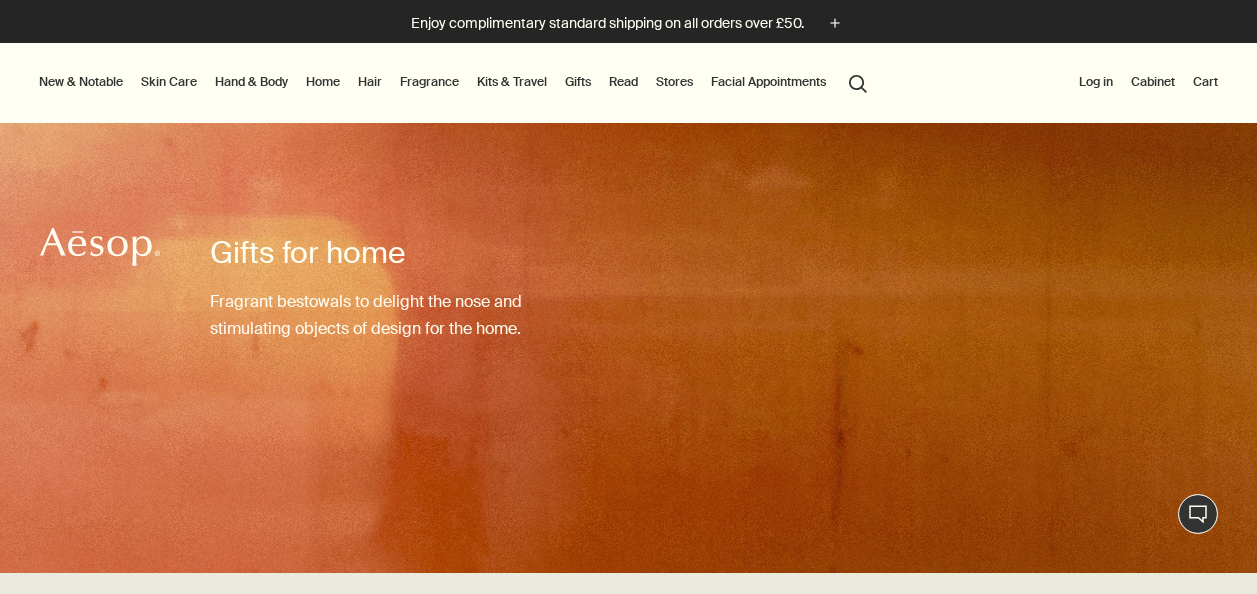 scroll, scrollTop: 0, scrollLeft: 0, axis: both 